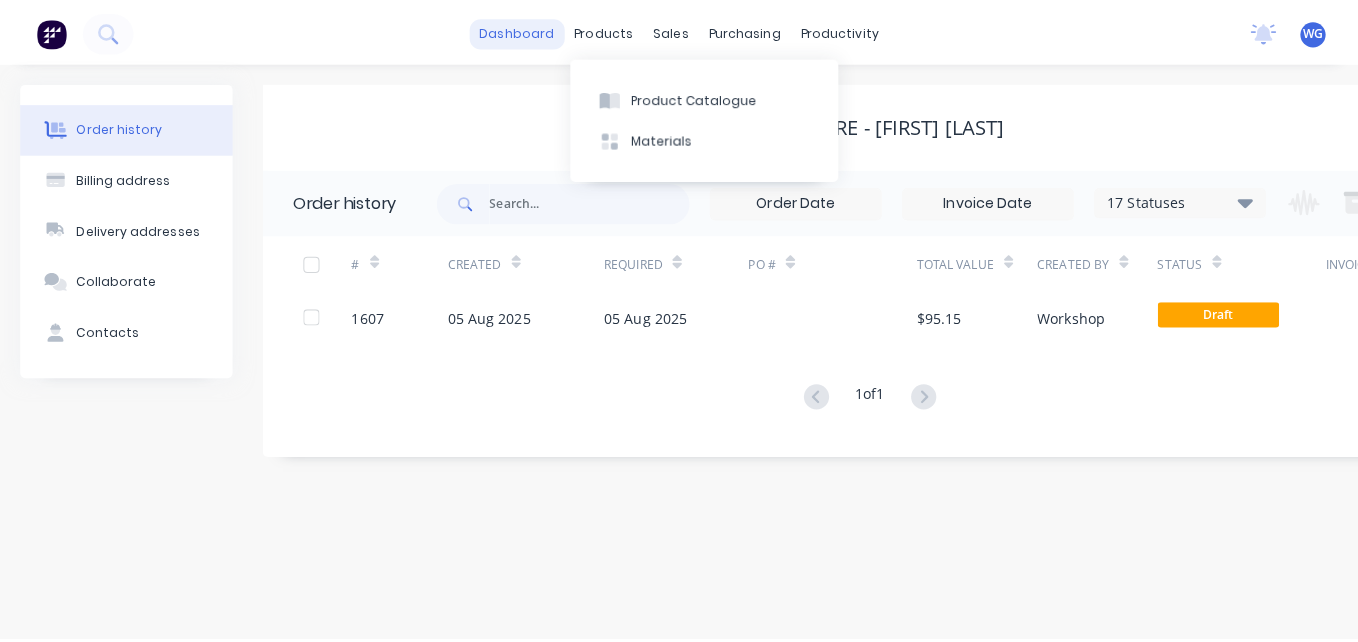 scroll, scrollTop: 0, scrollLeft: 0, axis: both 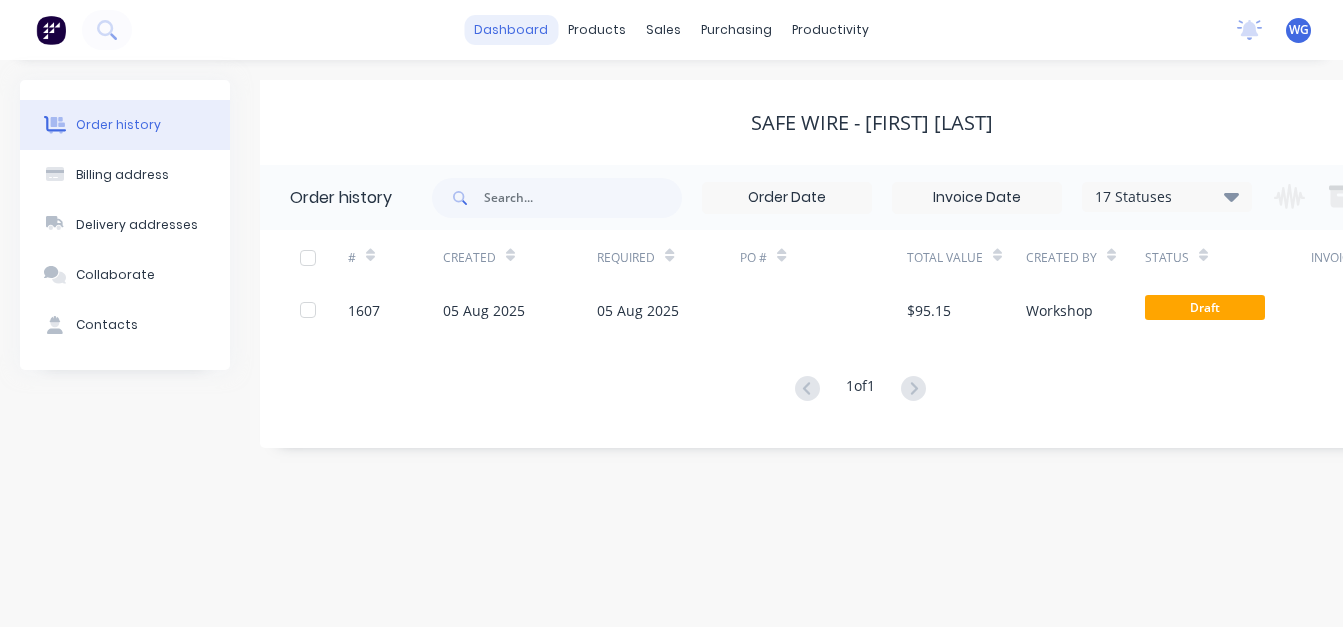 click on "dashboard" at bounding box center [511, 30] 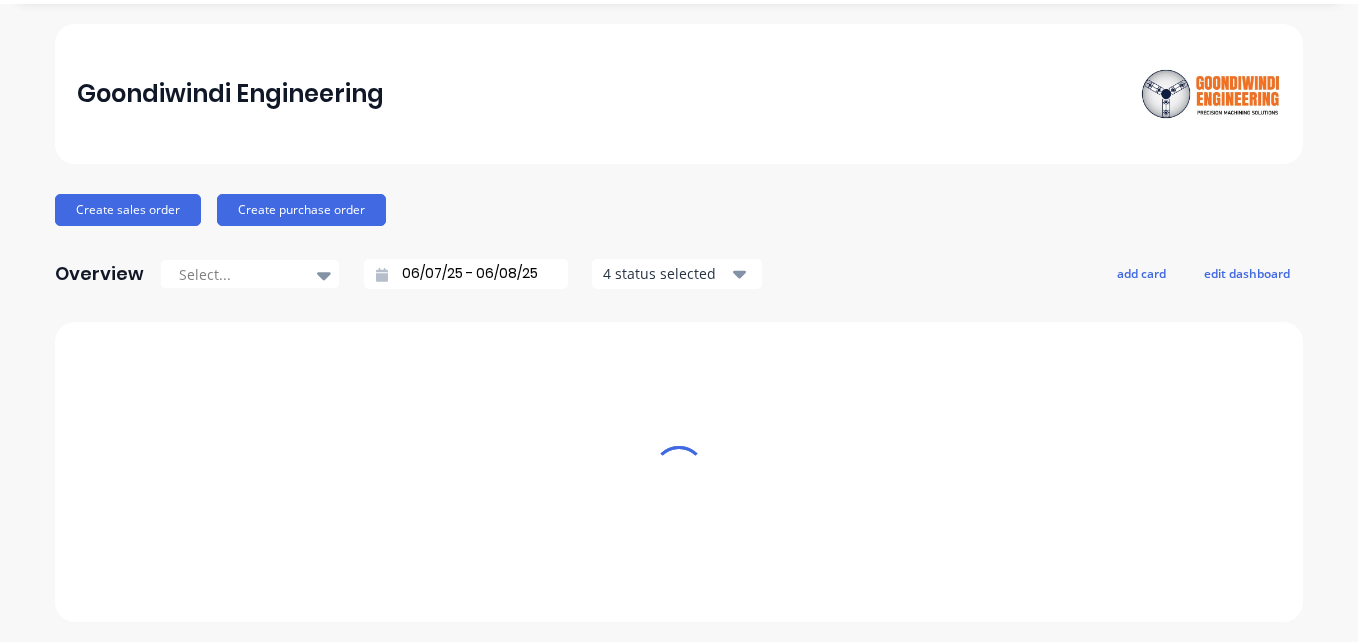 scroll, scrollTop: 0, scrollLeft: 0, axis: both 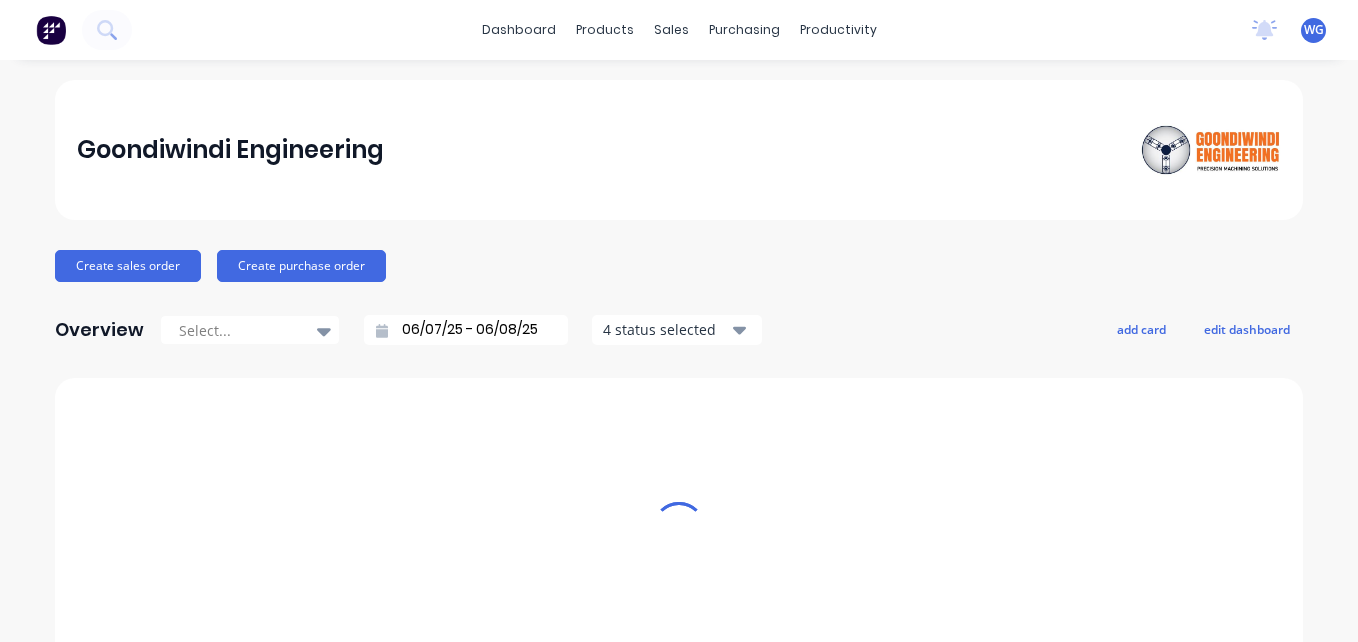 click at bounding box center [51, 30] 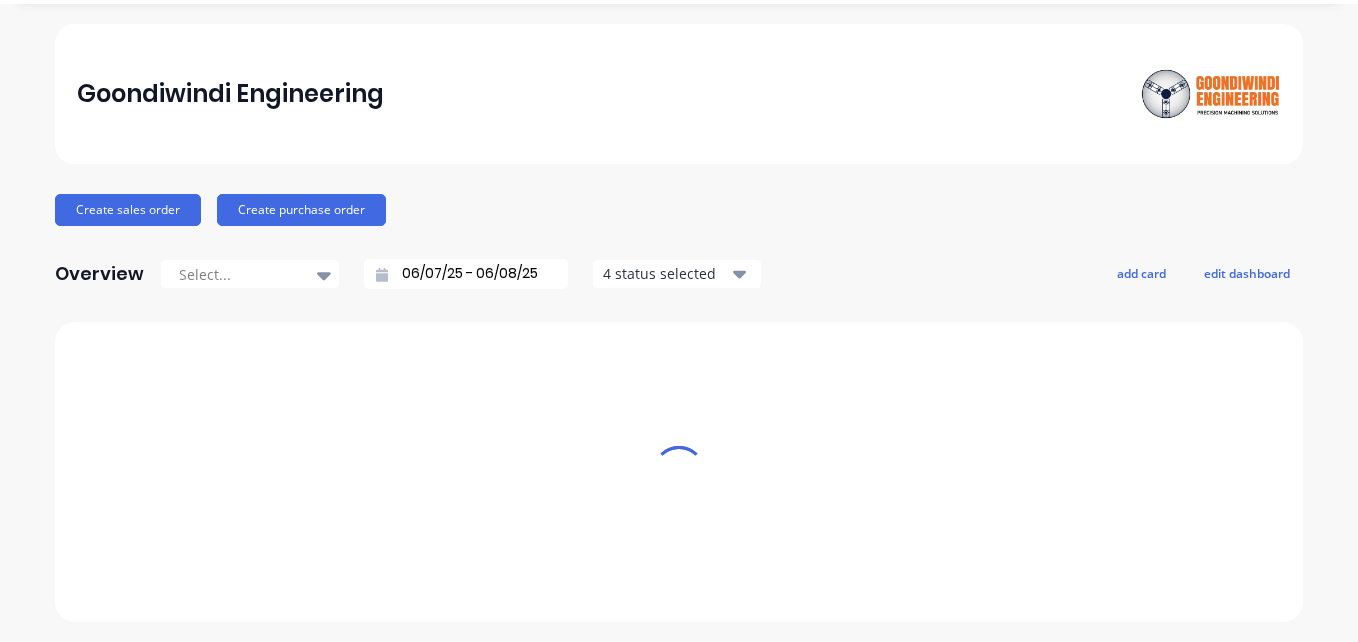 scroll, scrollTop: 0, scrollLeft: 0, axis: both 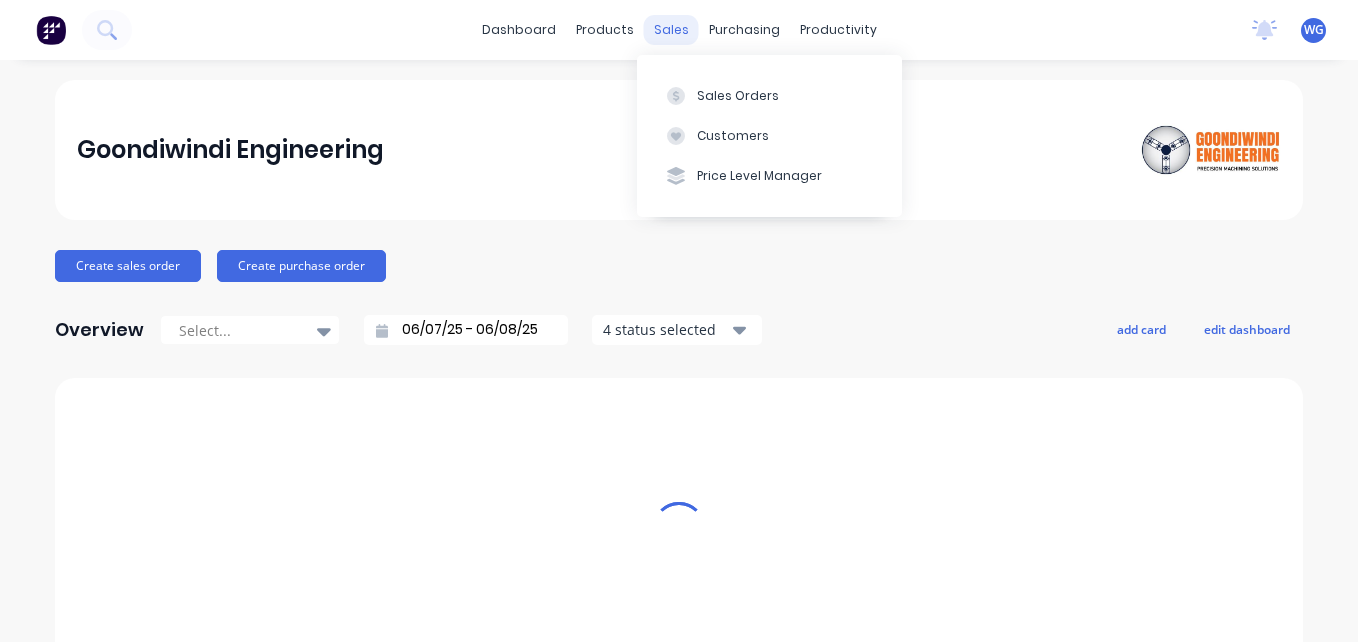 click on "sales" at bounding box center (671, 30) 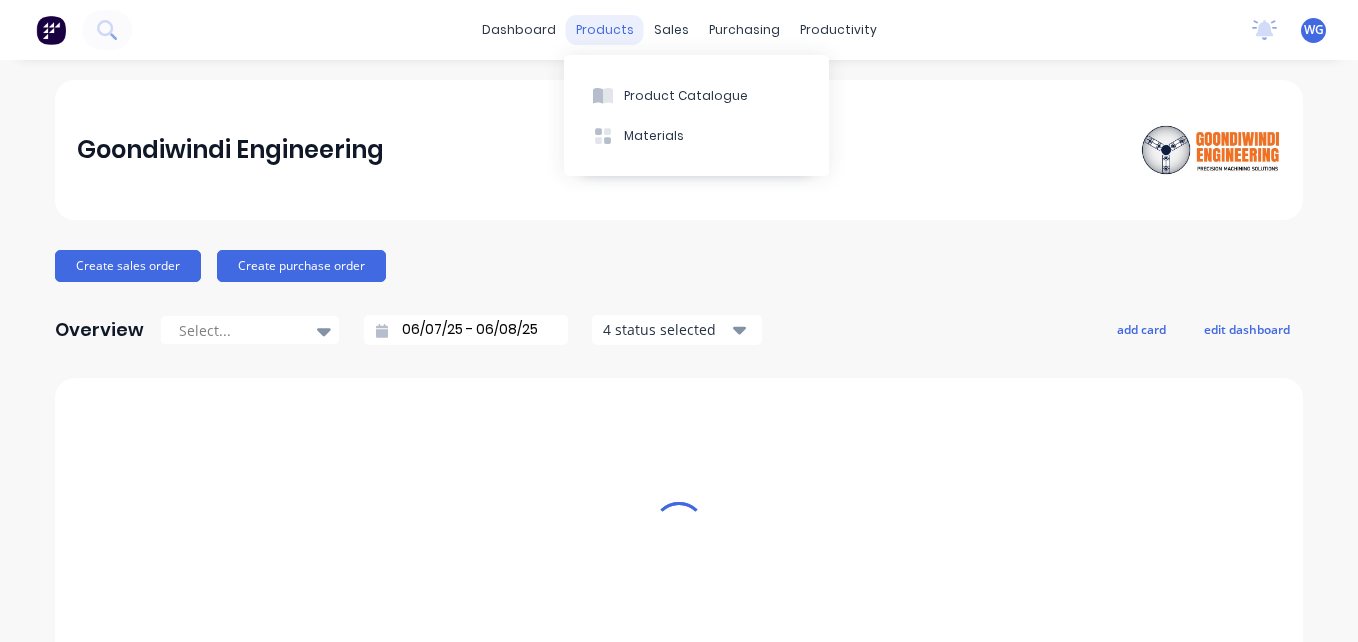 click on "products" at bounding box center [605, 30] 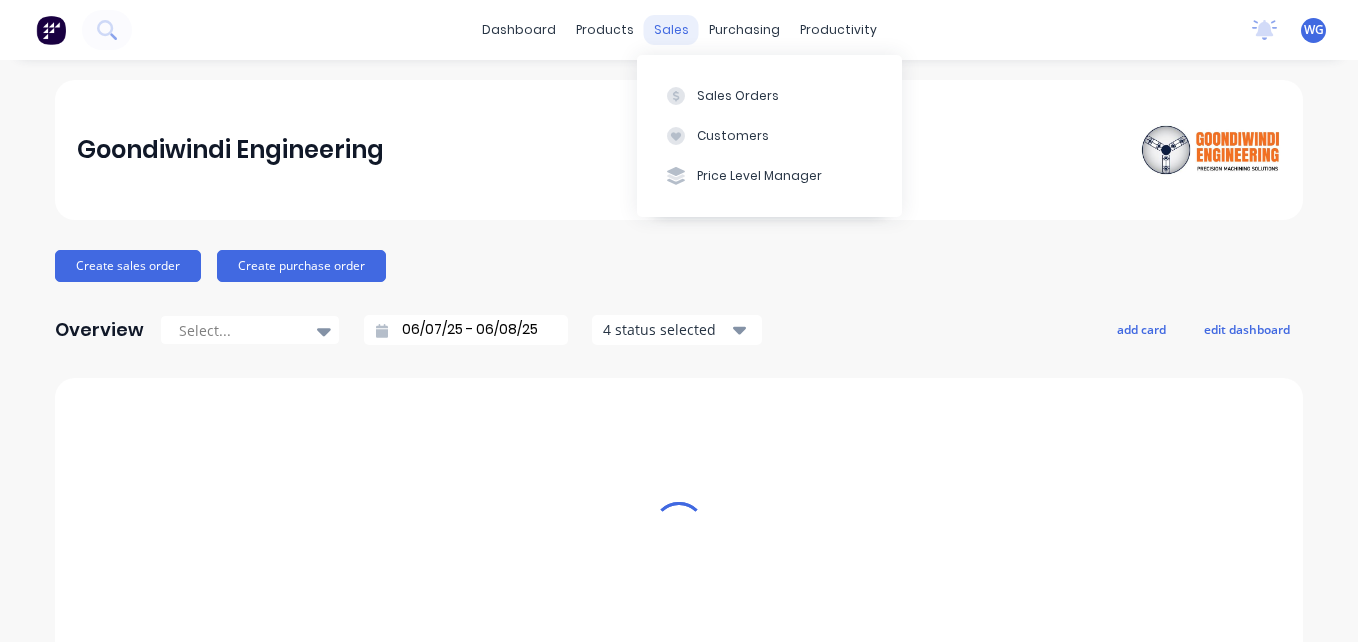click on "sales" at bounding box center (671, 30) 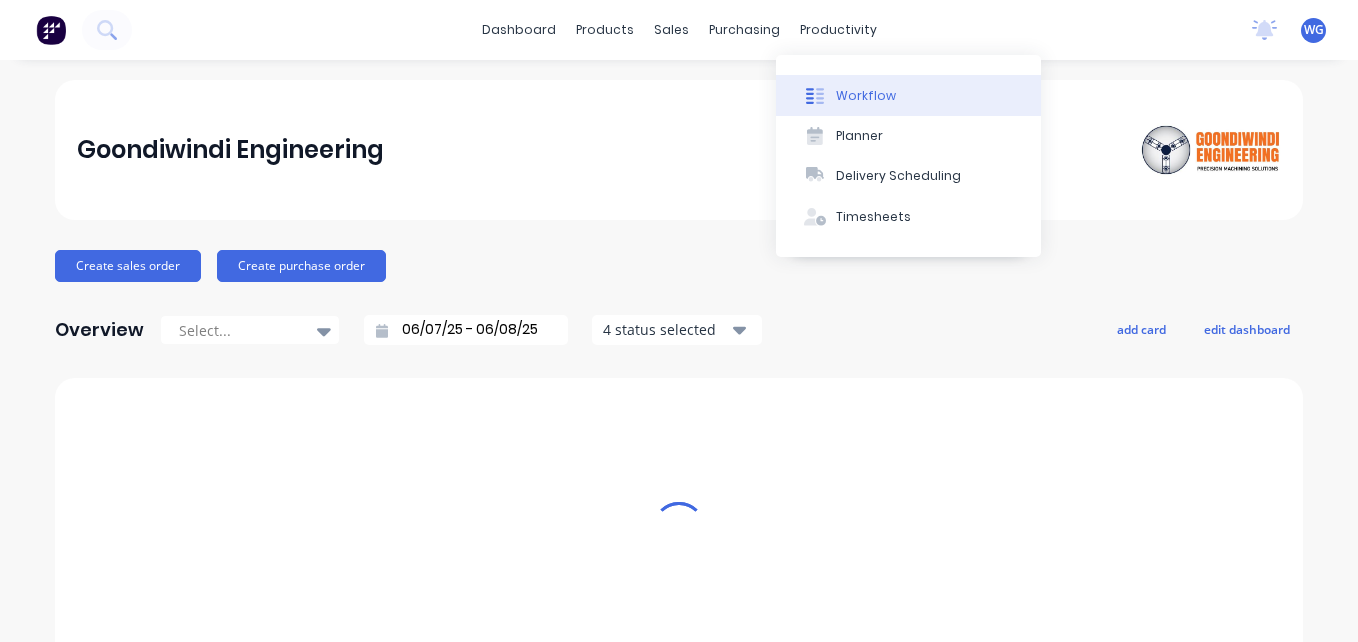 click on "Workflow" at bounding box center [866, 96] 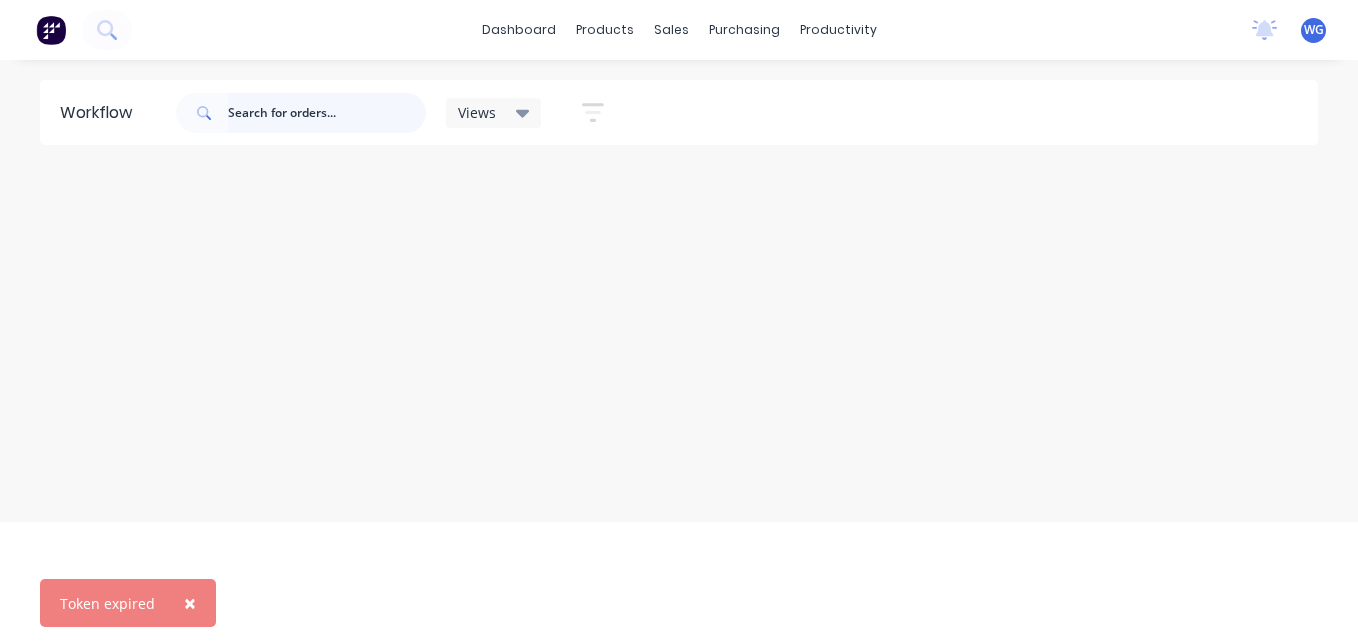 click at bounding box center (327, 113) 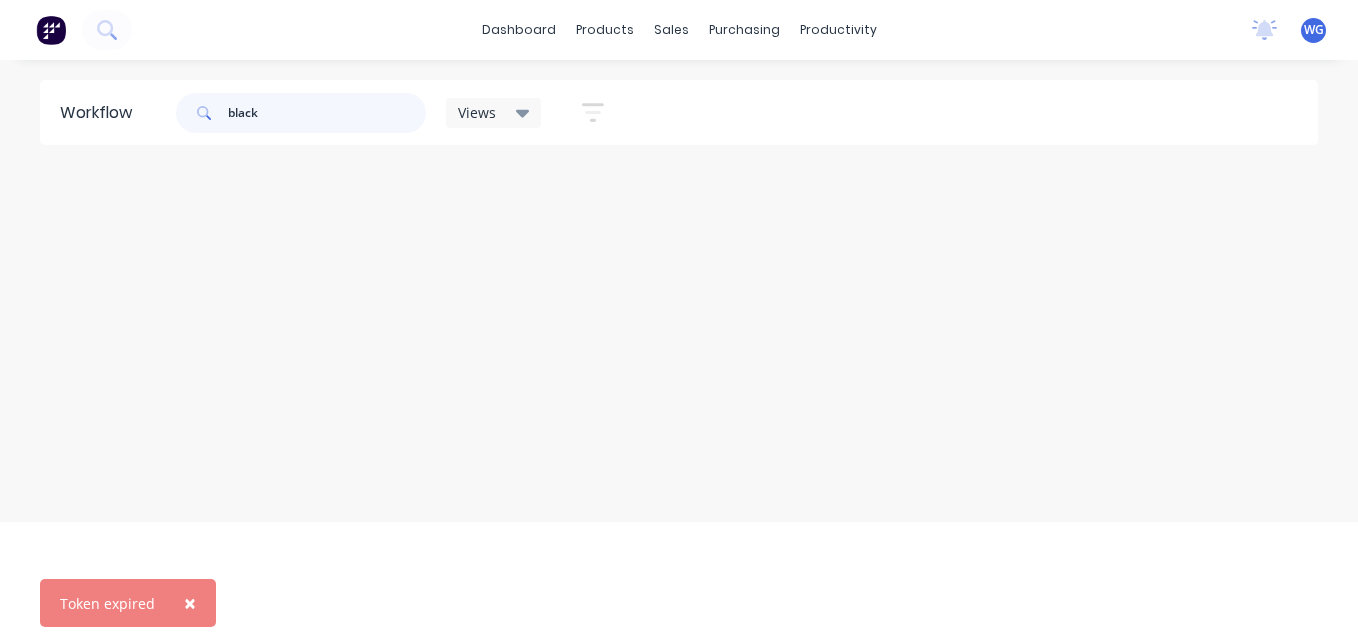 type on "black" 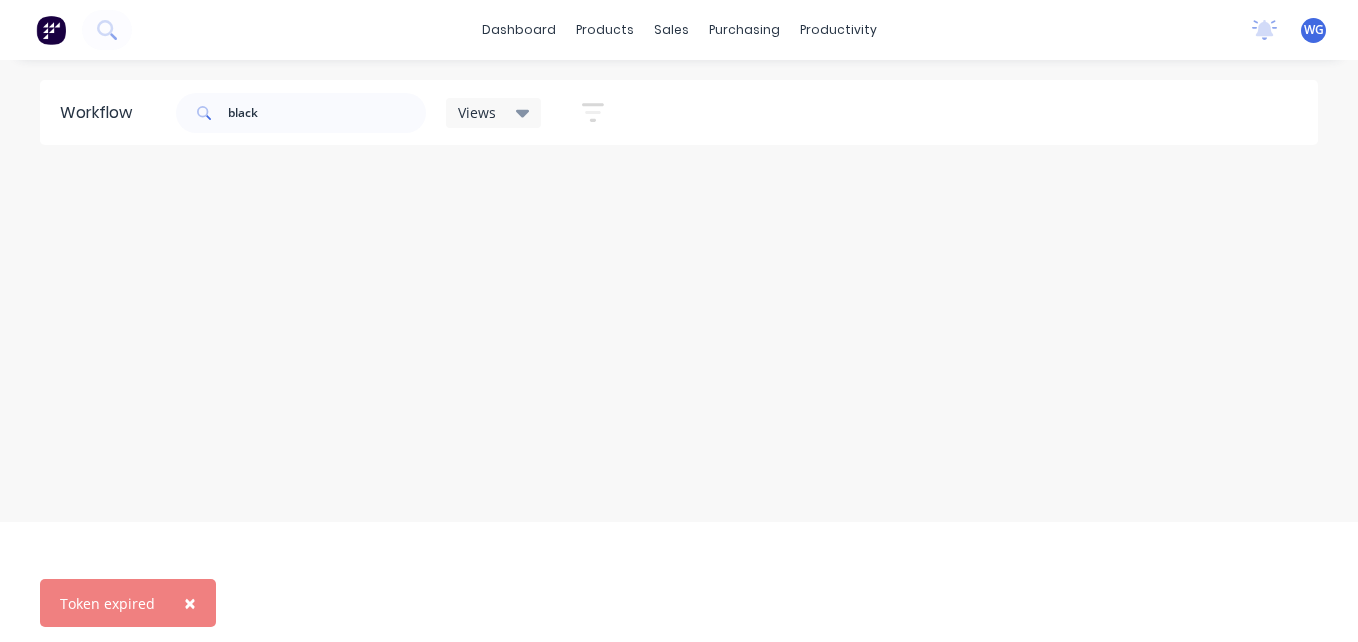 click on "×" at bounding box center [190, 603] 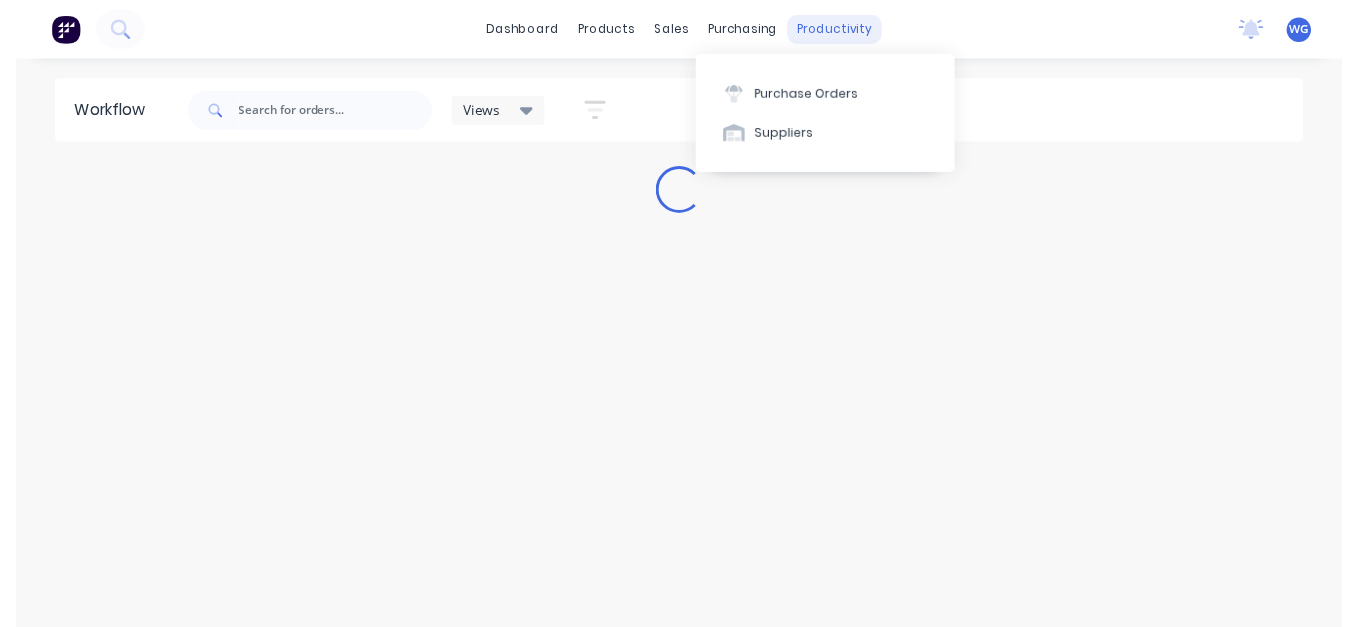 scroll, scrollTop: 0, scrollLeft: 0, axis: both 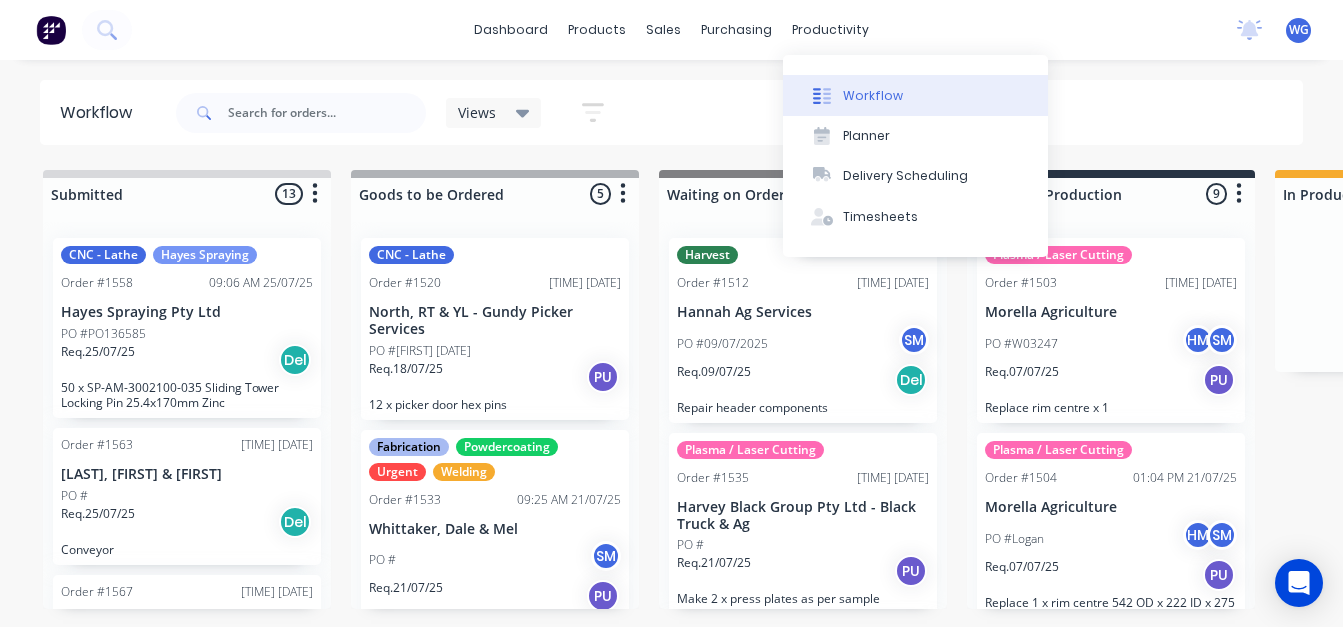 click on "Workflow" at bounding box center [873, 96] 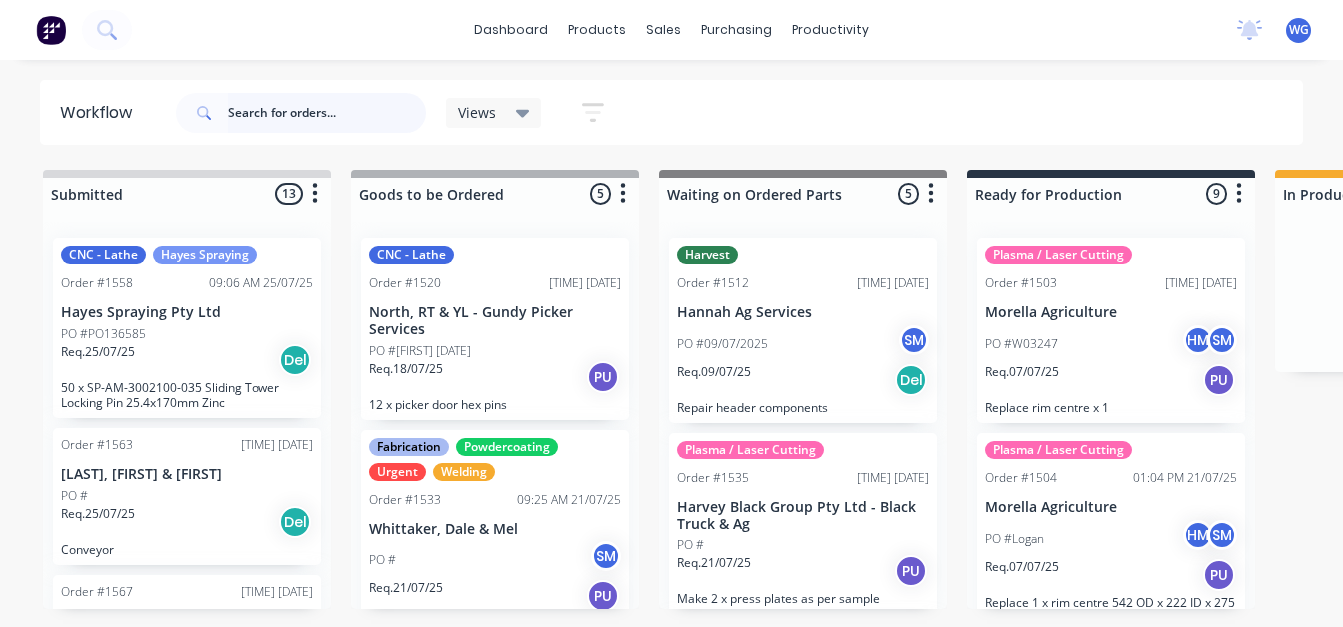 click at bounding box center (327, 113) 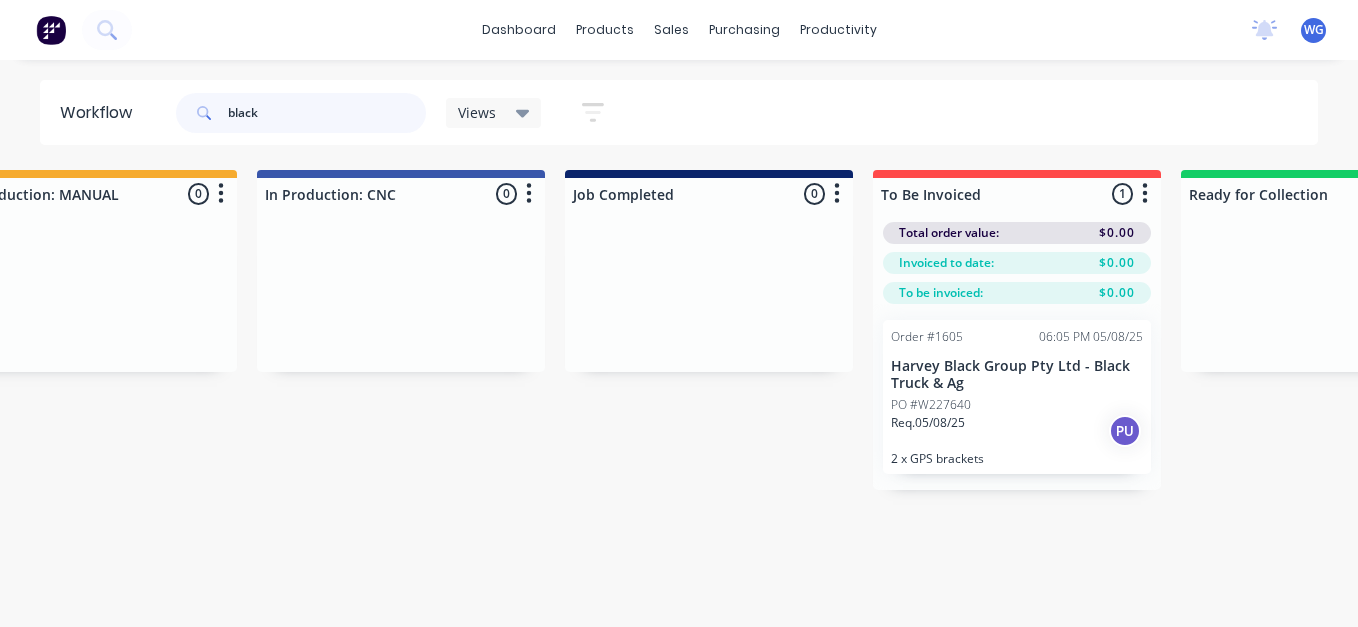 scroll, scrollTop: 0, scrollLeft: 1420, axis: horizontal 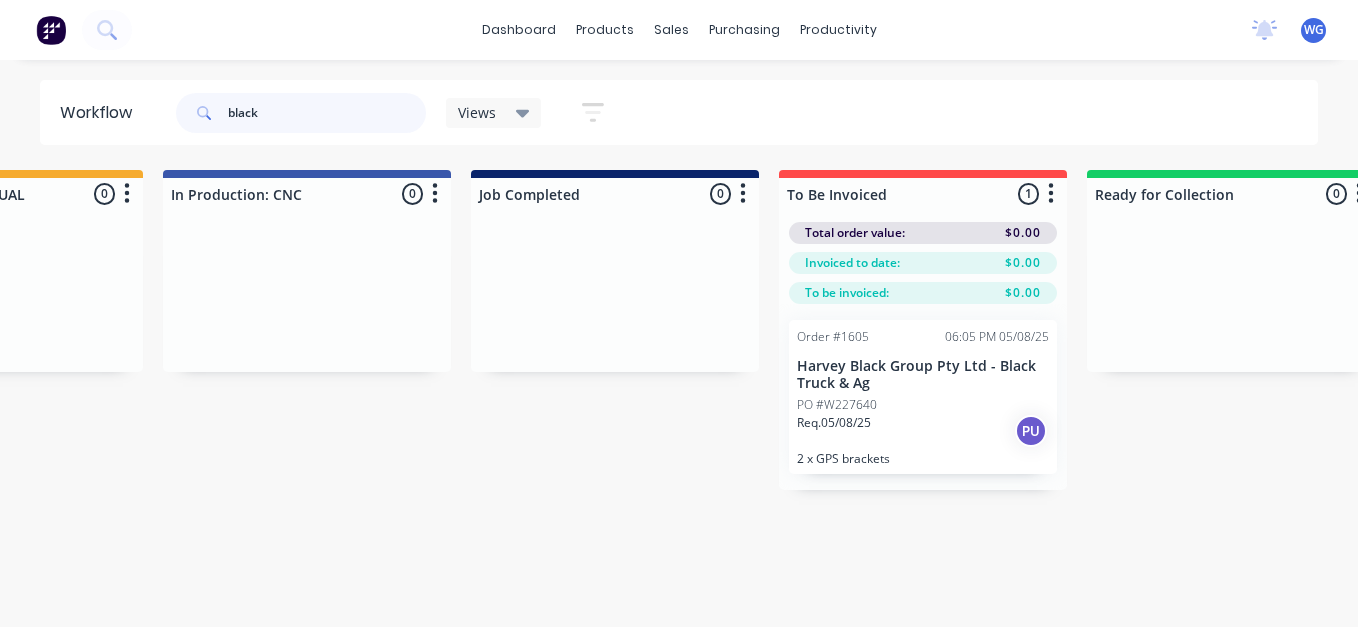 type on "black" 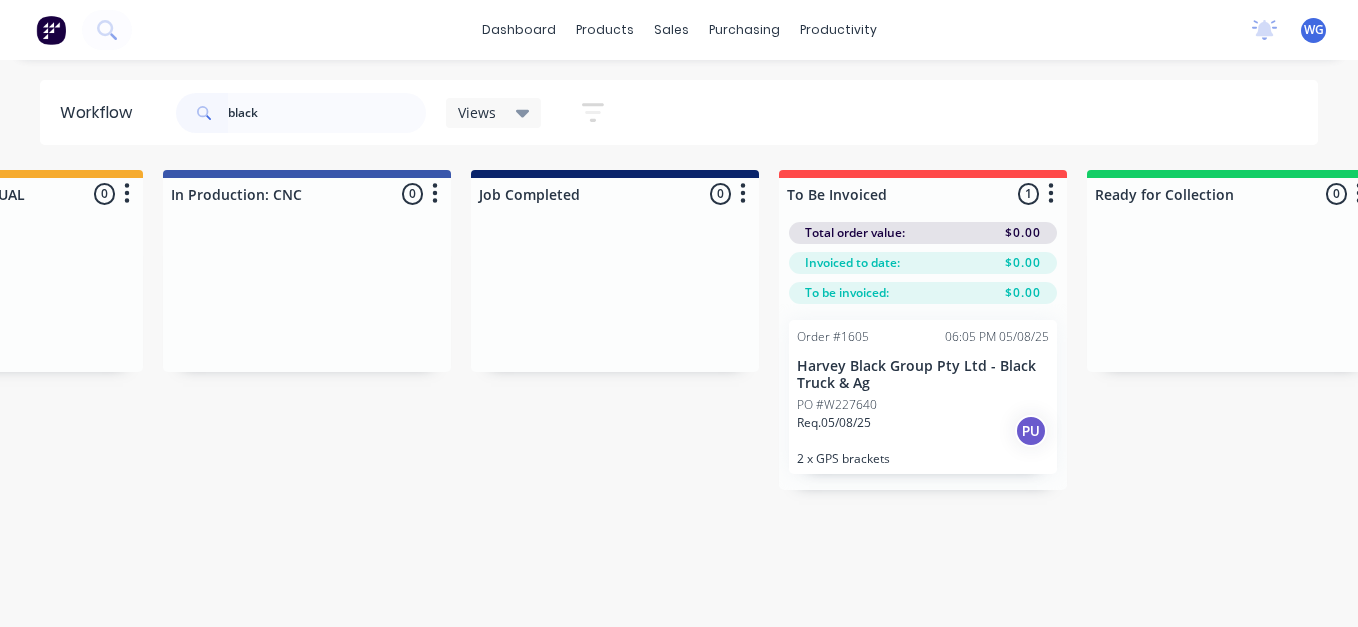 click on "Req. 05/08/25 PU" at bounding box center [923, 431] 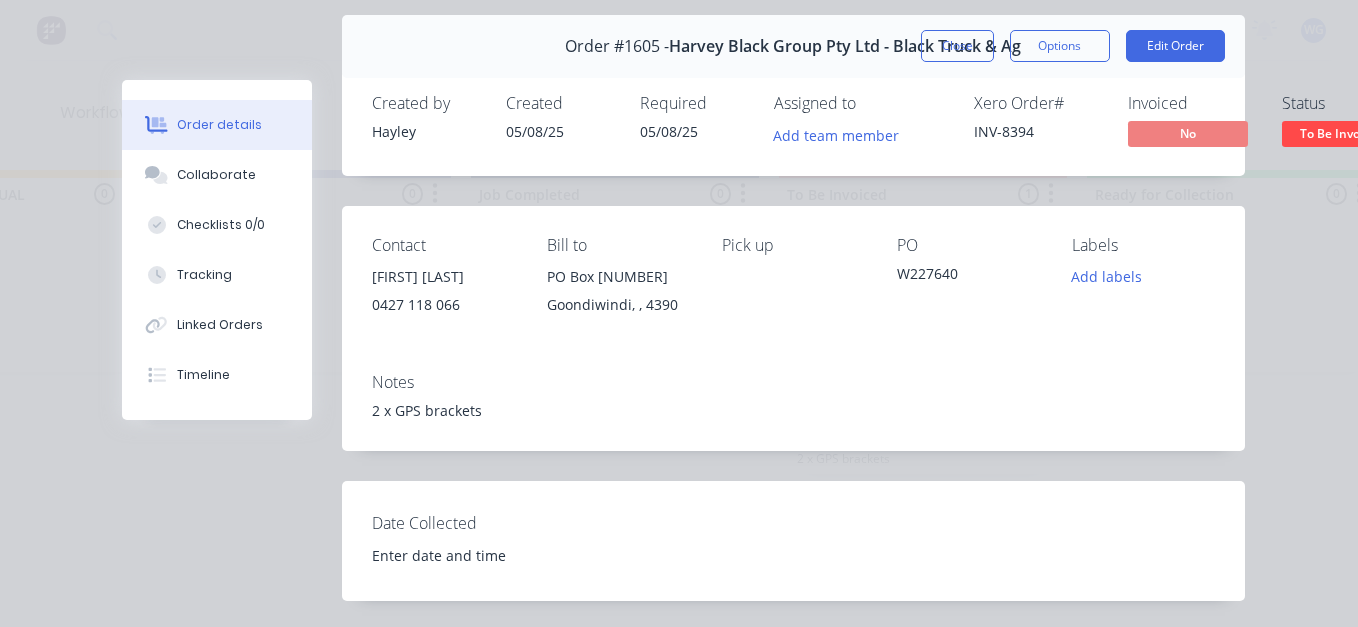 scroll, scrollTop: 68, scrollLeft: 0, axis: vertical 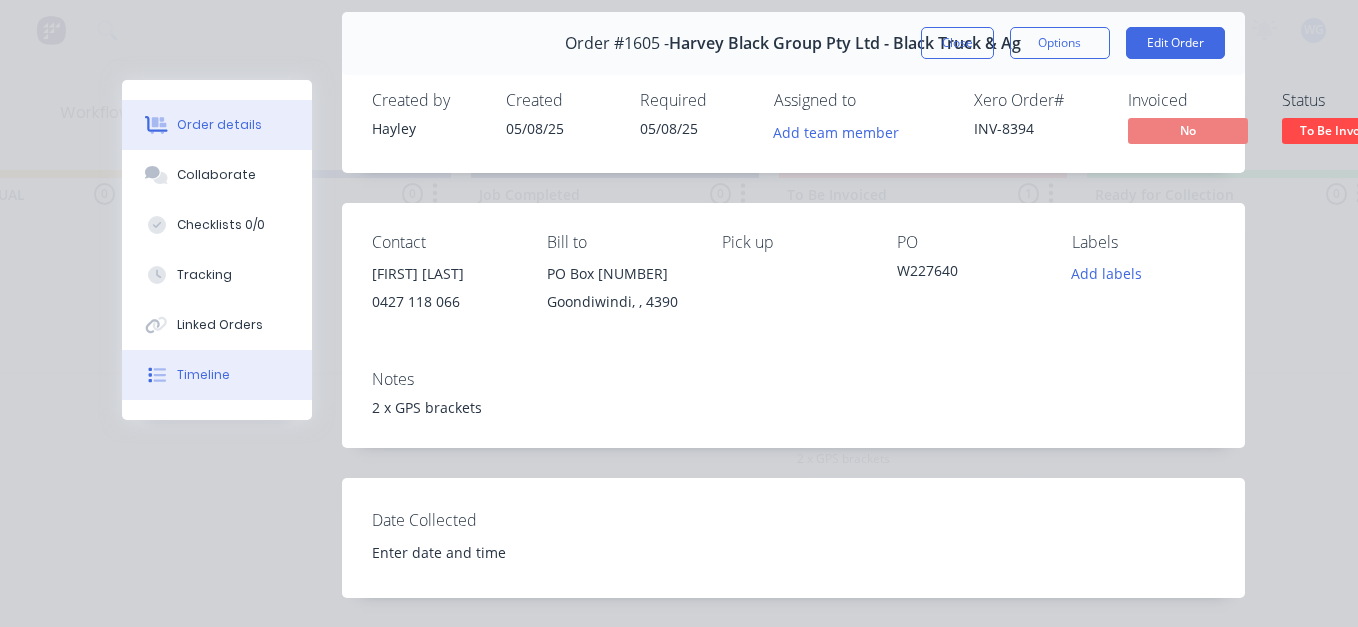 click on "Timeline" at bounding box center [203, 375] 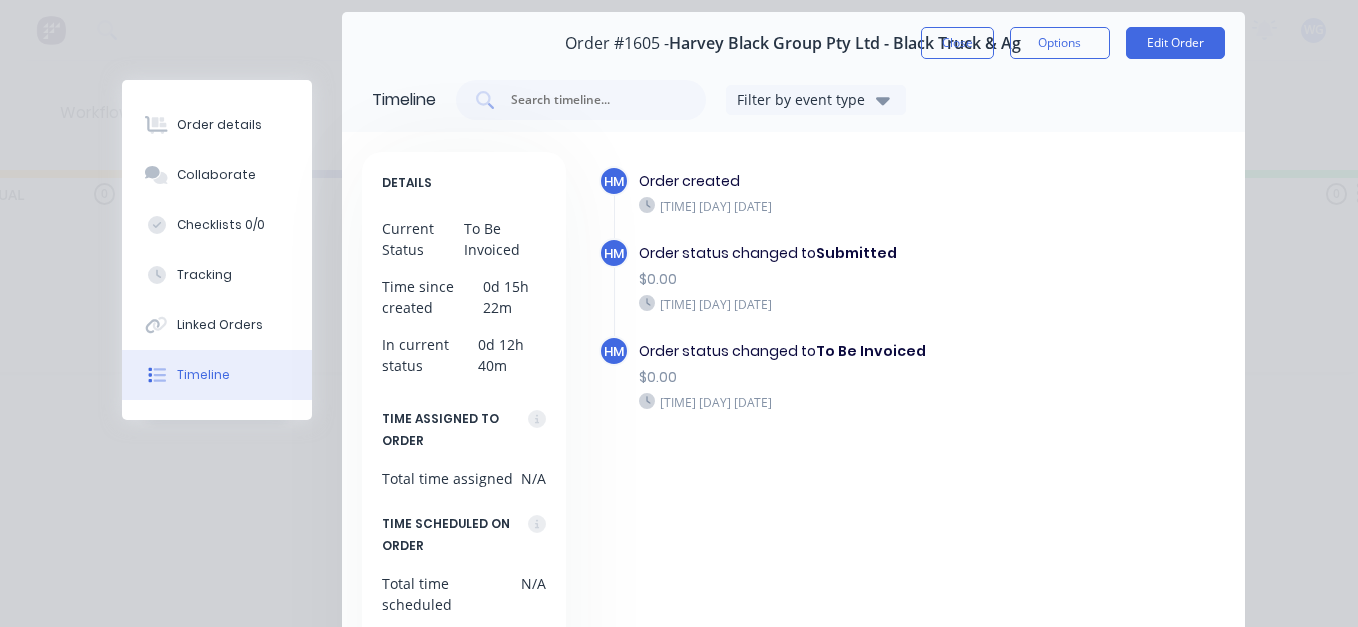 click on "Timeline" at bounding box center (203, 375) 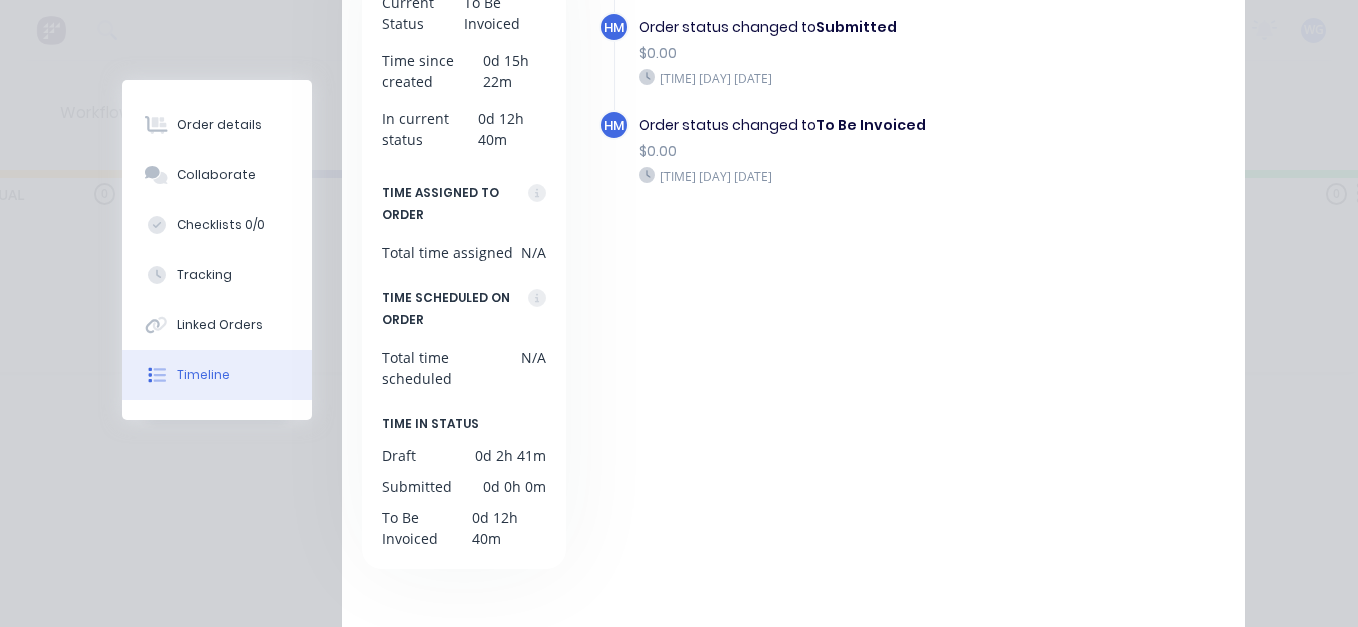scroll, scrollTop: 348, scrollLeft: 0, axis: vertical 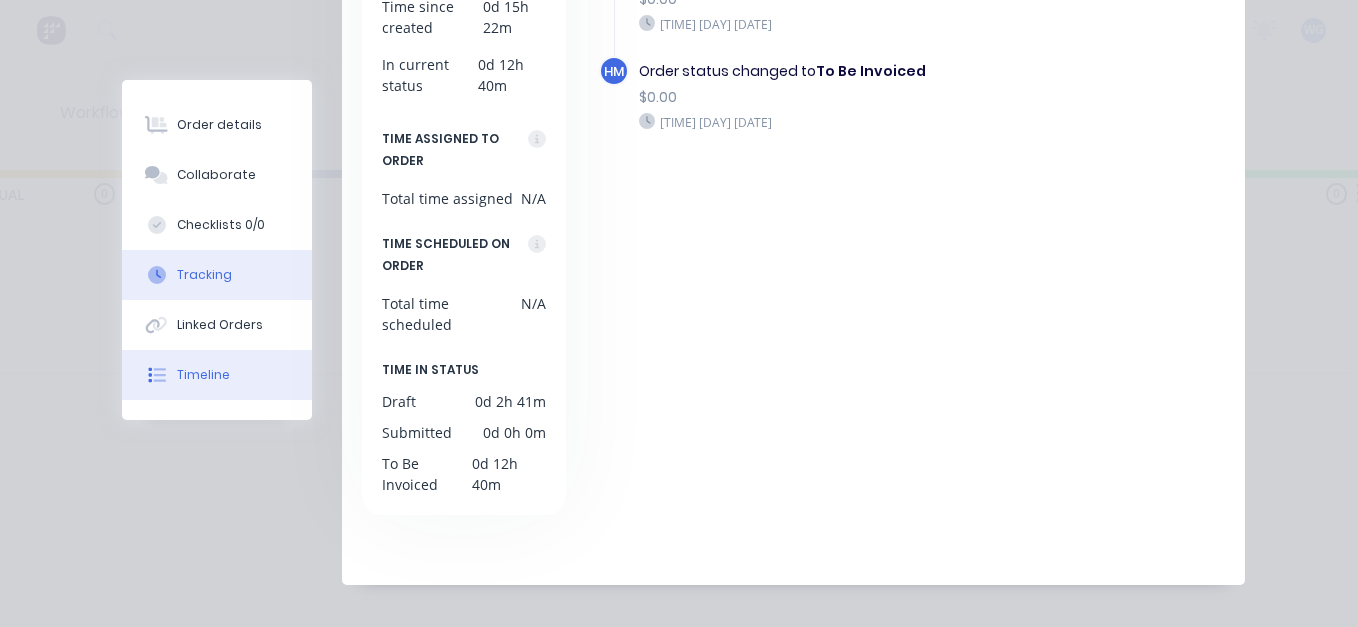 click on "Tracking" at bounding box center (217, 275) 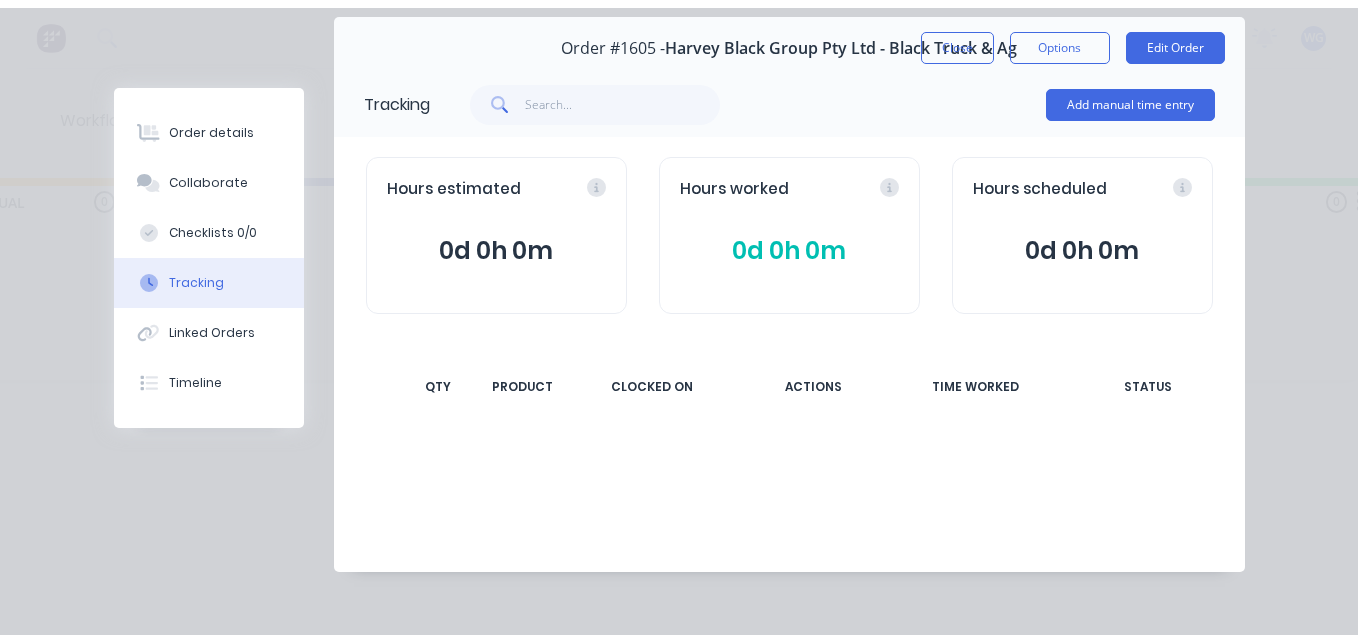 scroll, scrollTop: 71, scrollLeft: 0, axis: vertical 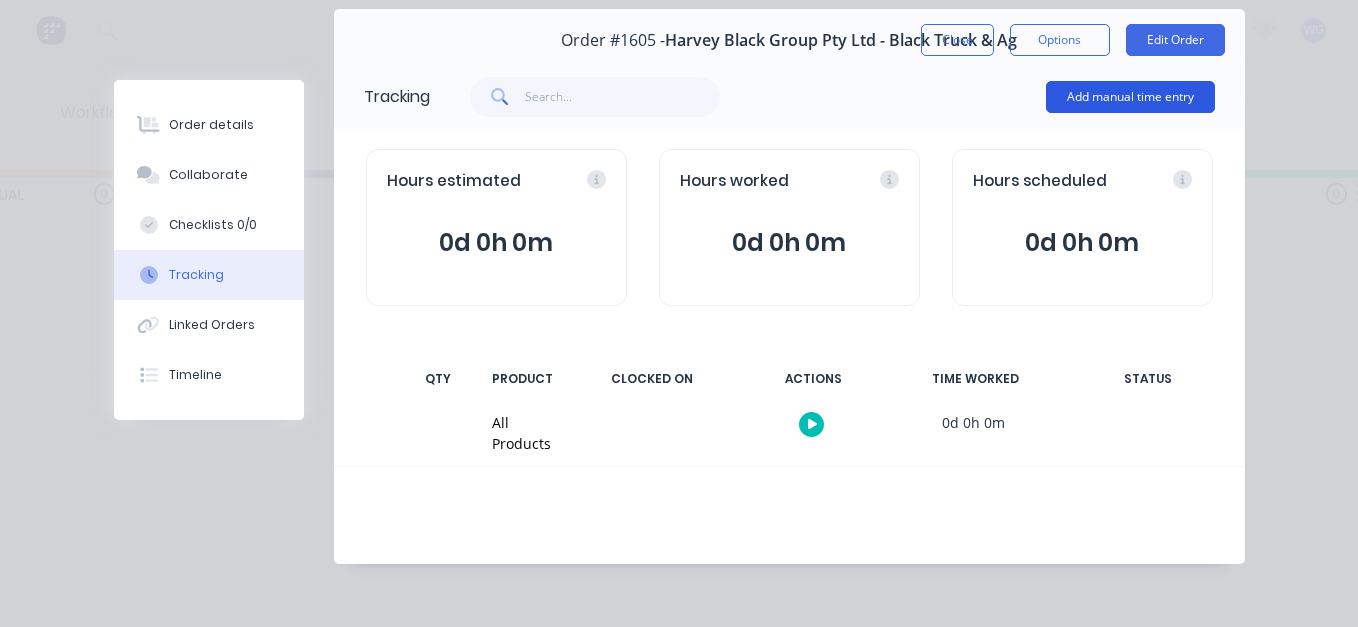 click on "Add manual time entry" at bounding box center (1130, 97) 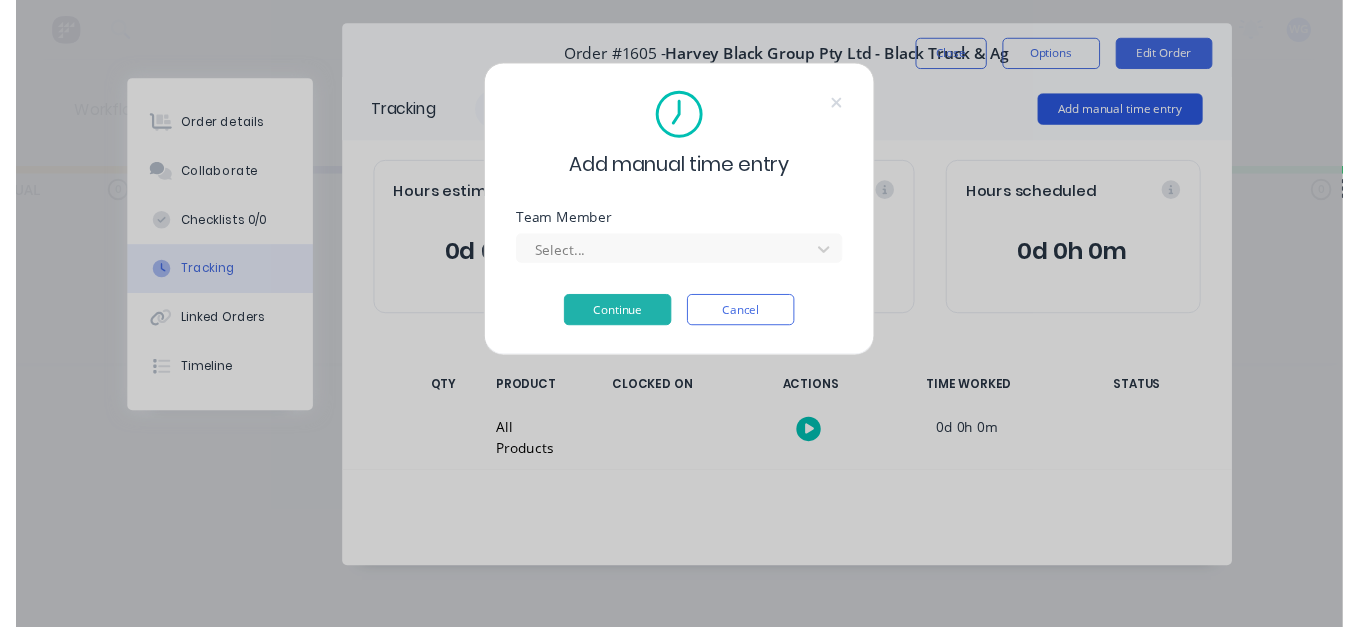 scroll, scrollTop: 56, scrollLeft: 0, axis: vertical 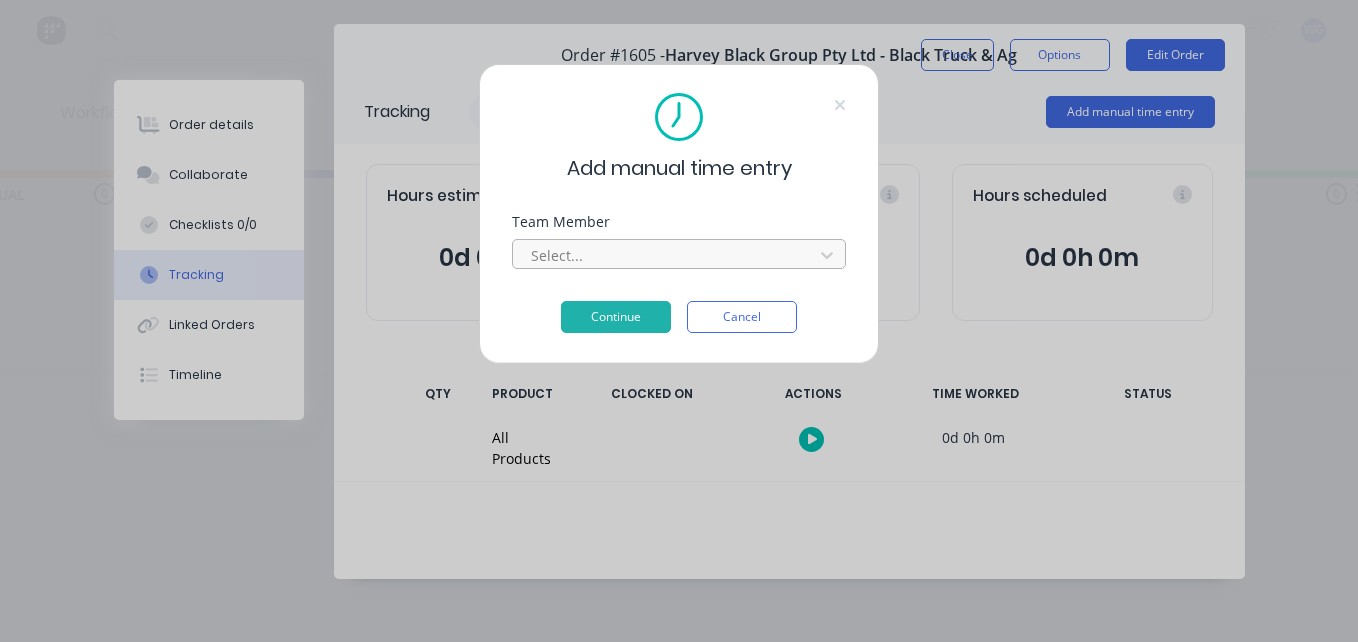 click at bounding box center (666, 255) 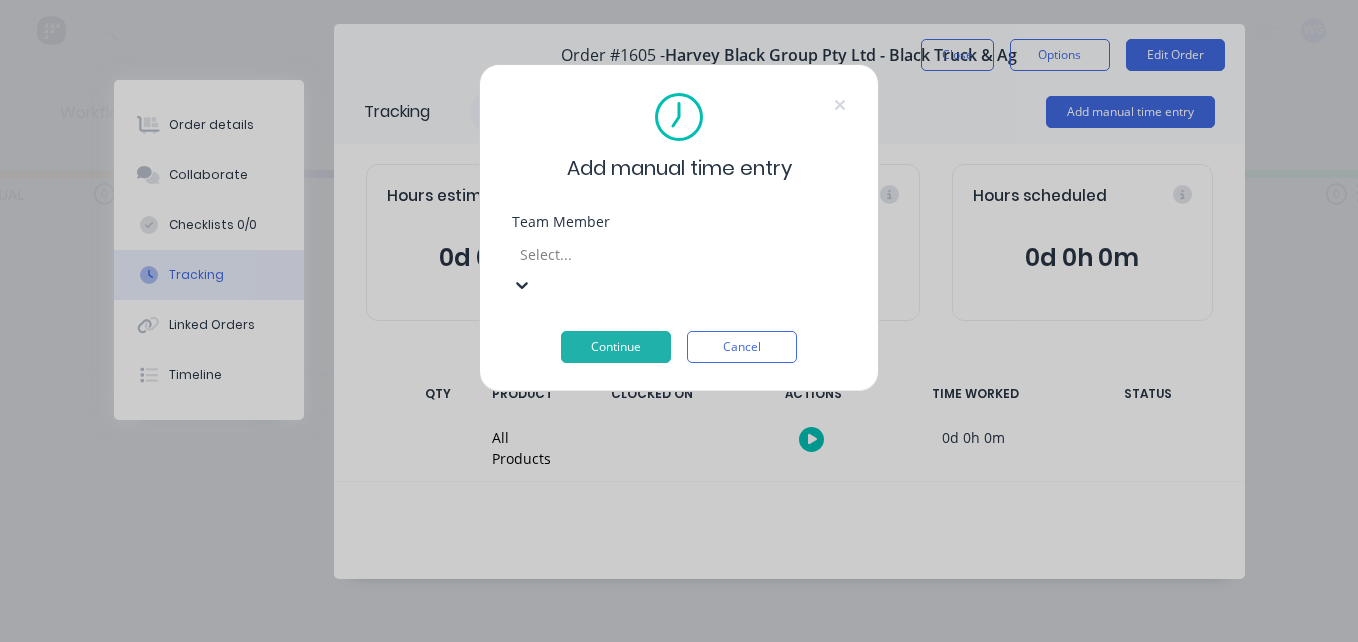 click at bounding box center [662, 254] 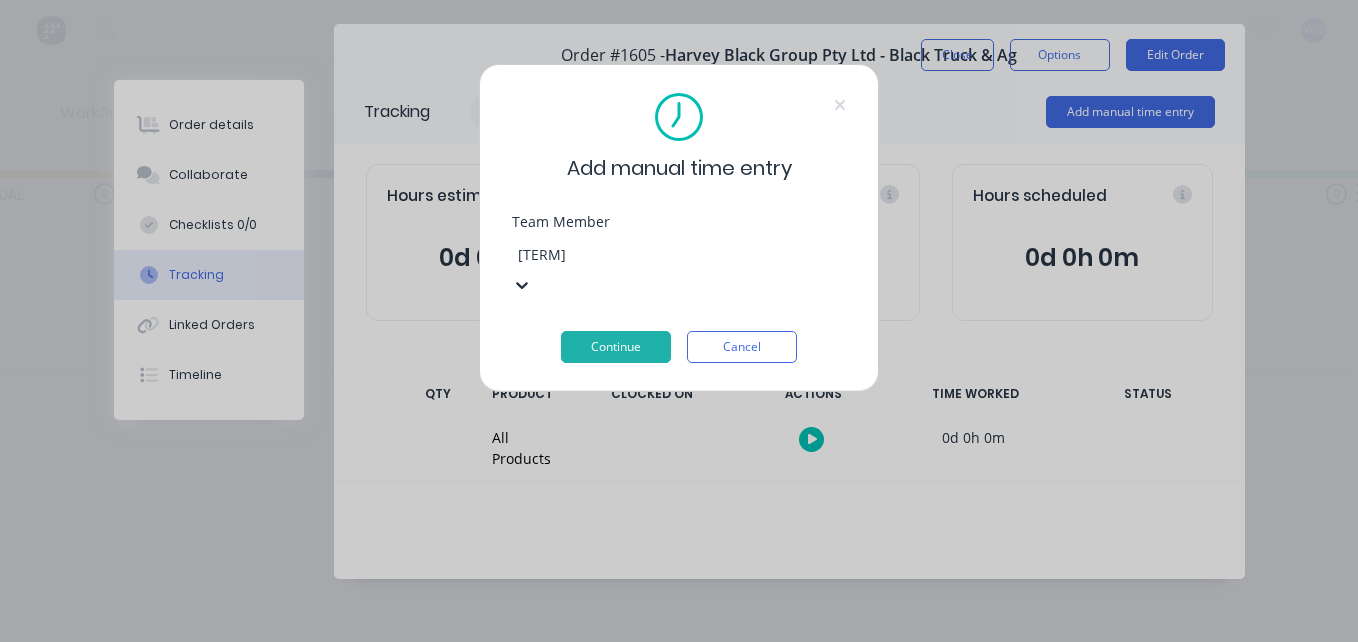 type on "[TERM]" 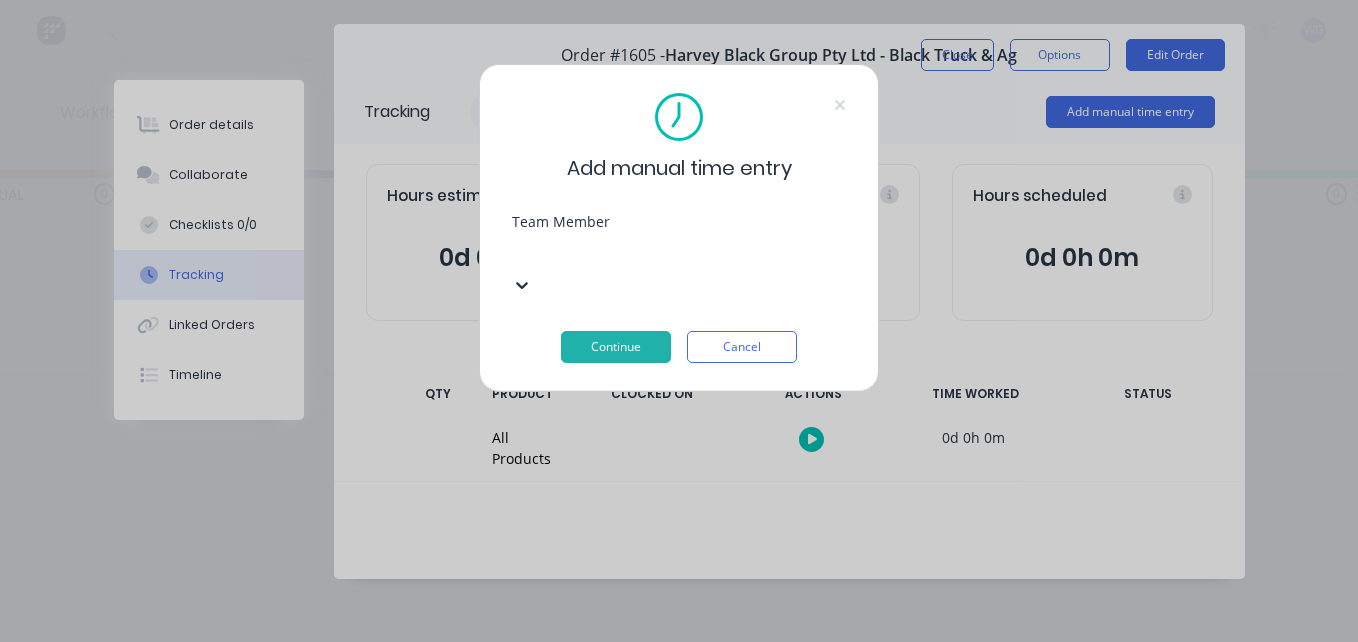 click 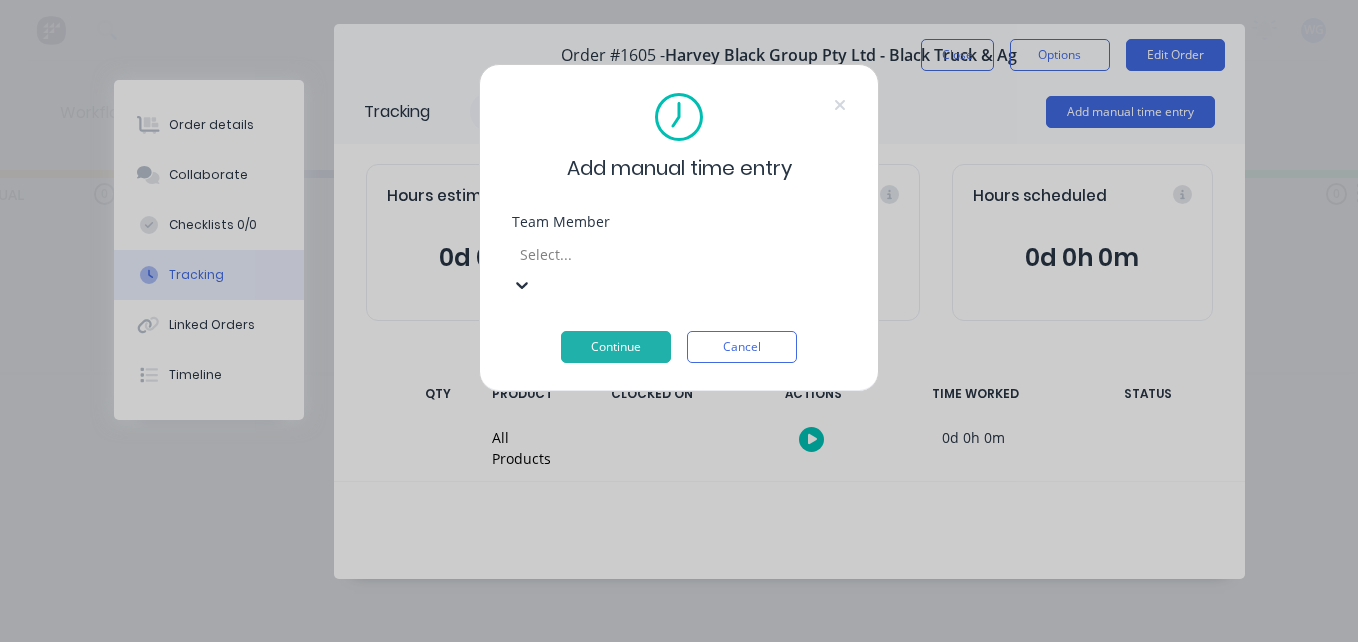 click 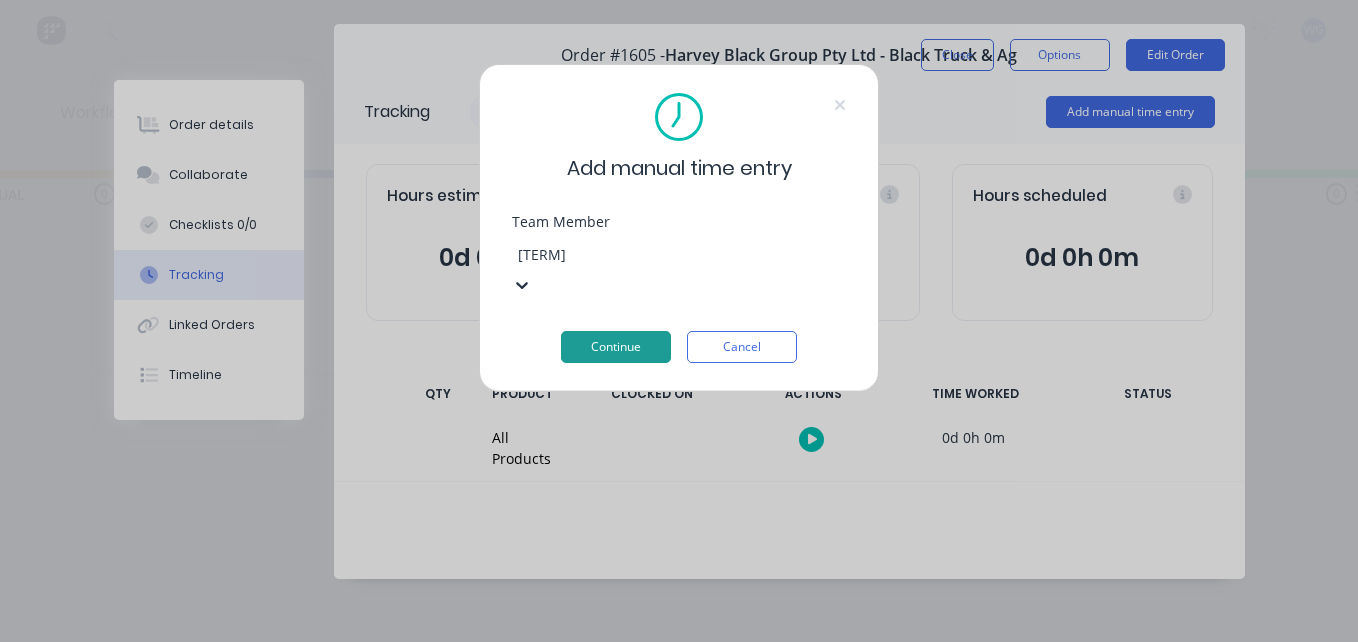 type on "[TERM]" 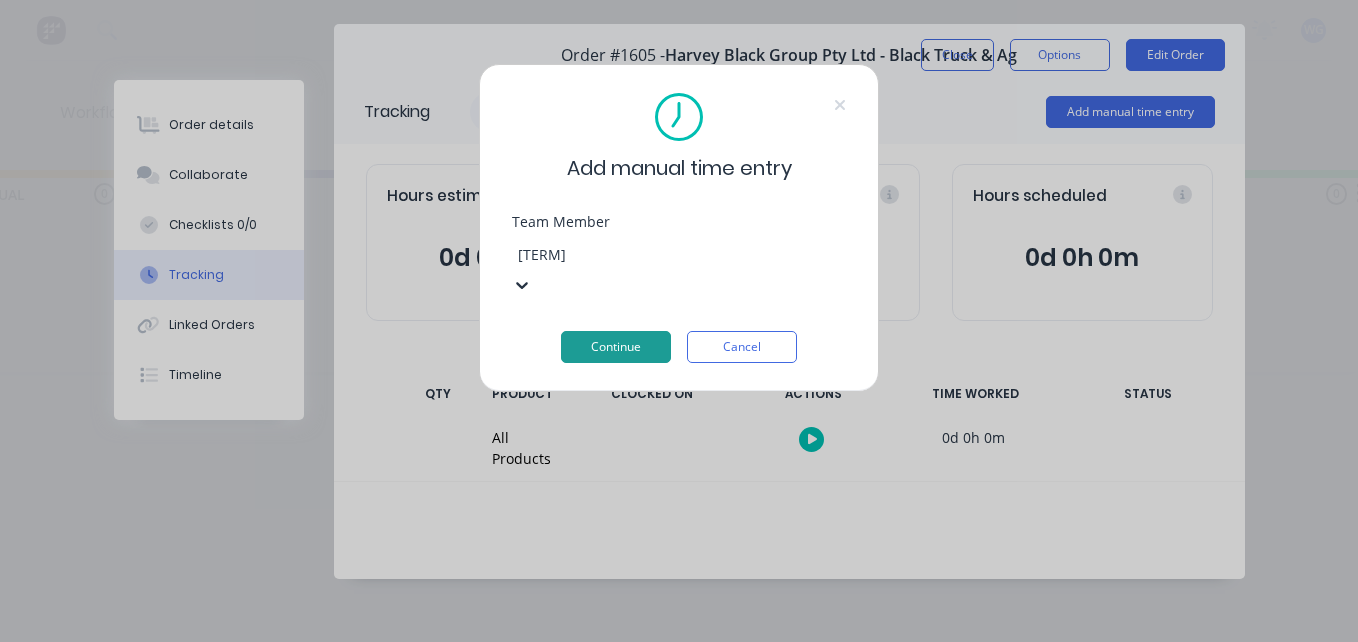type 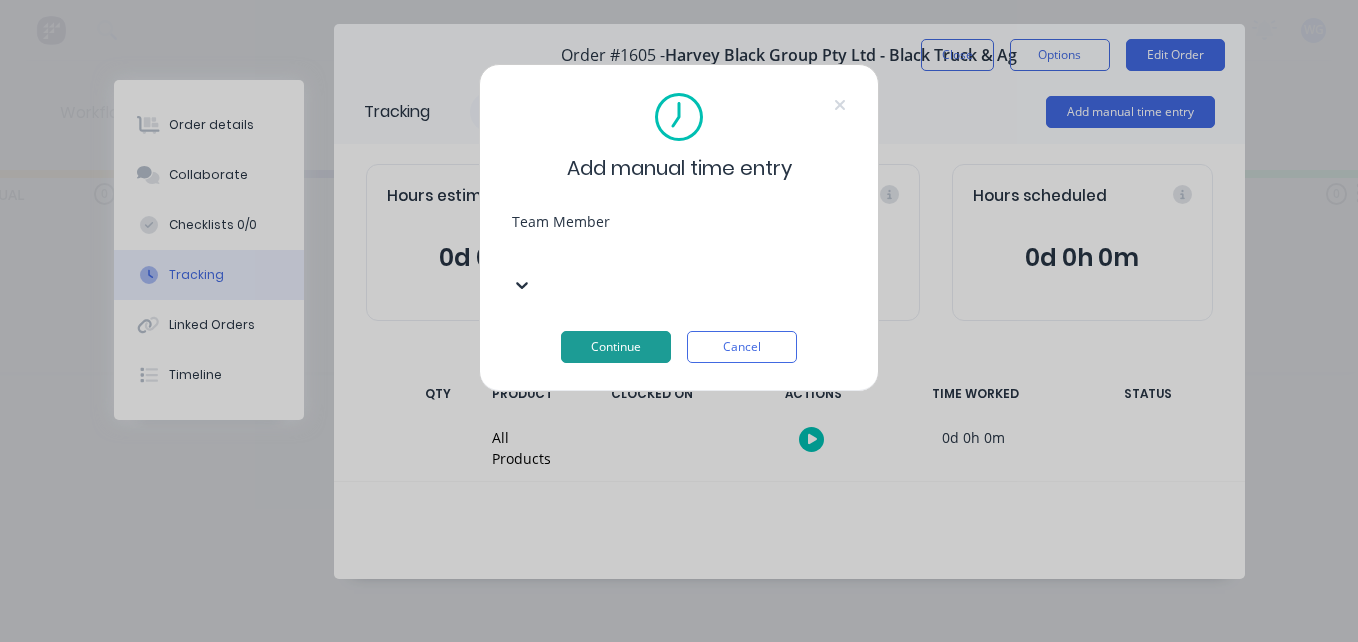 click on "Continue" at bounding box center (616, 347) 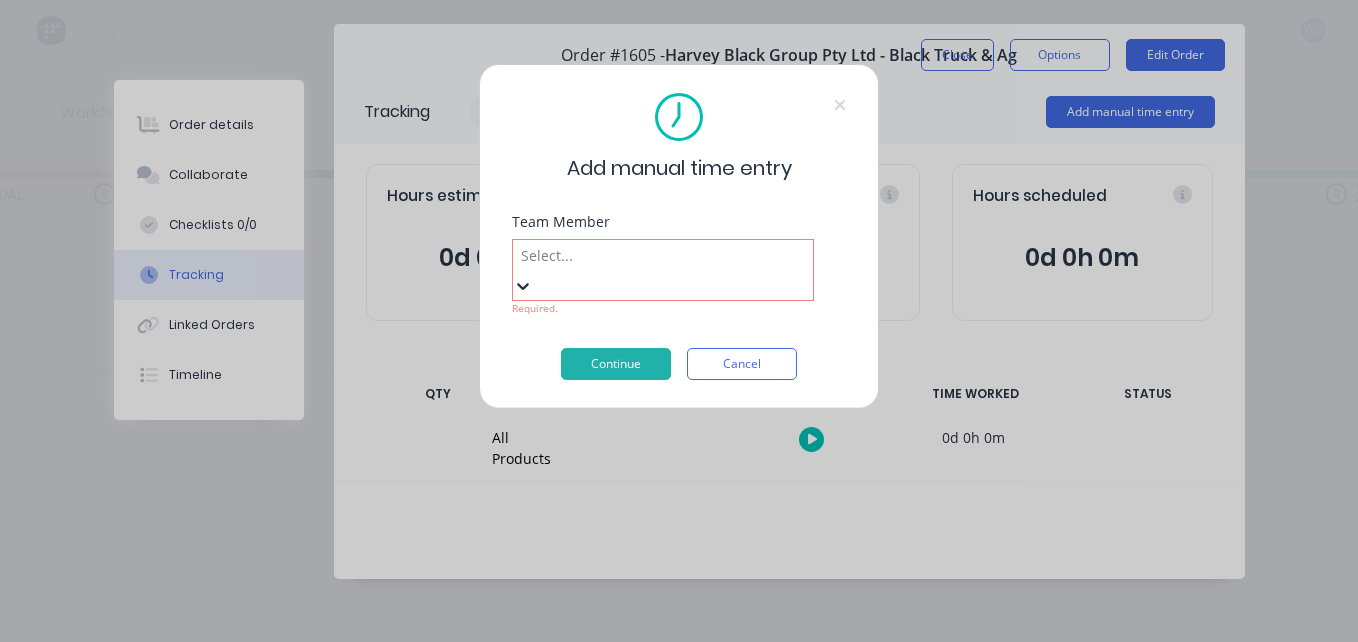 click 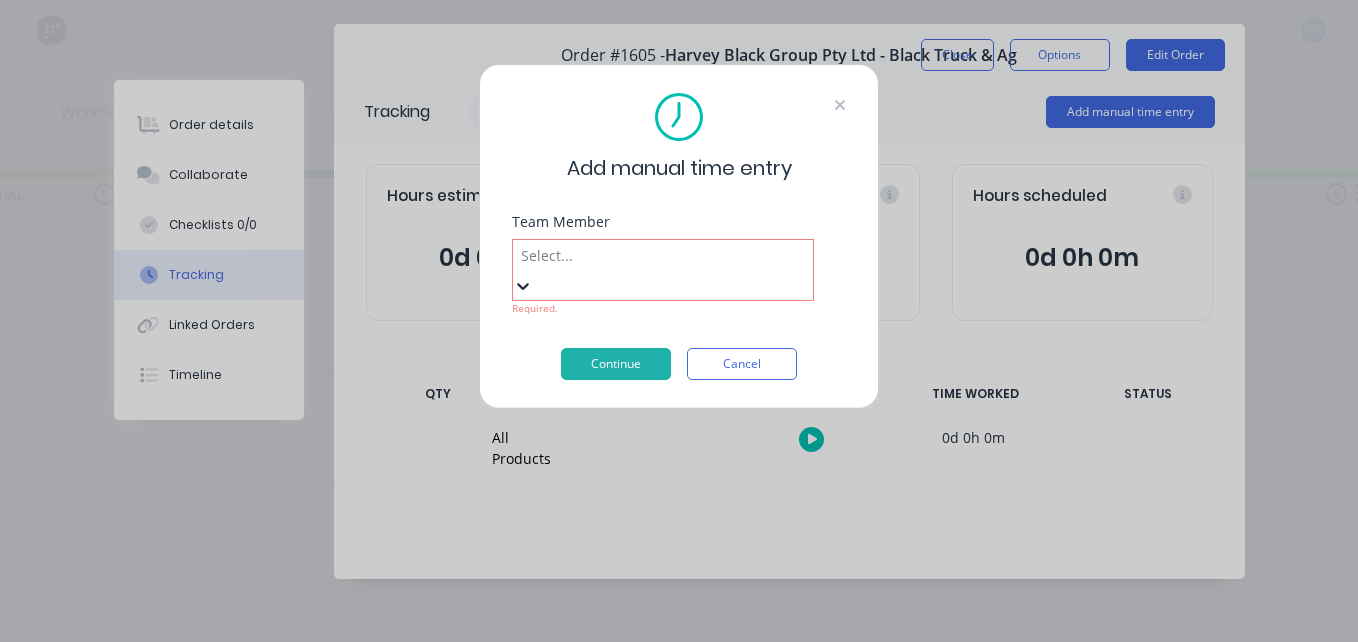 click 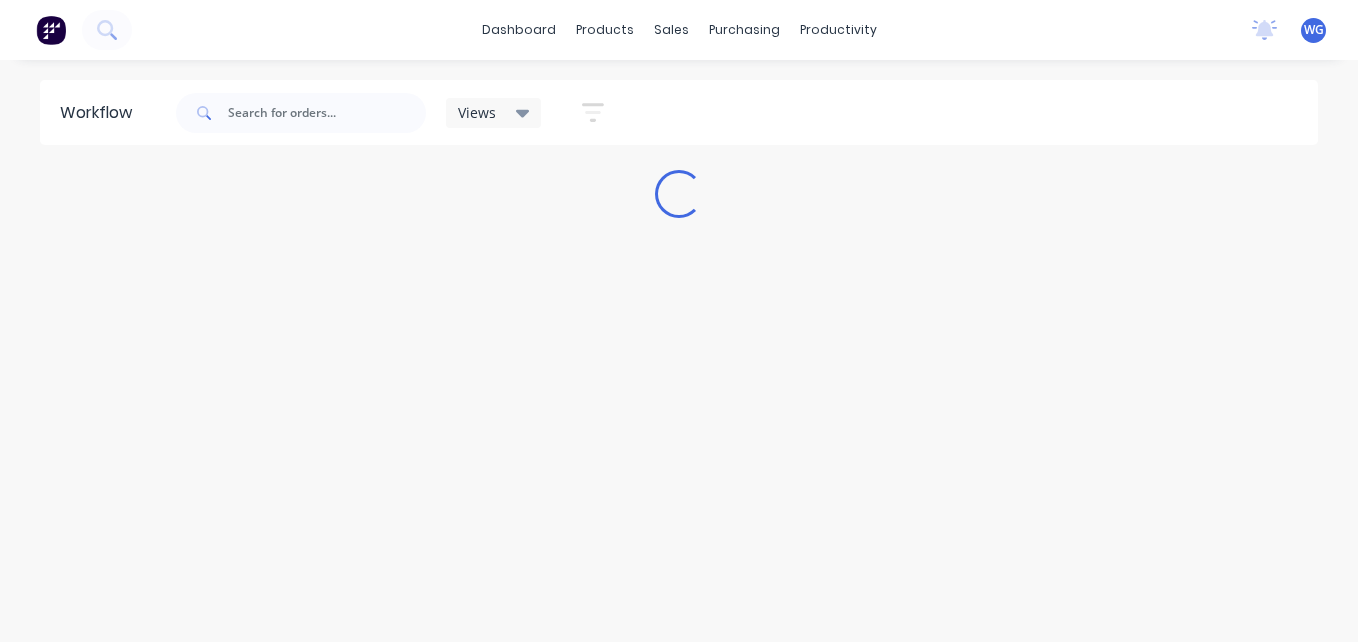 scroll, scrollTop: 0, scrollLeft: 0, axis: both 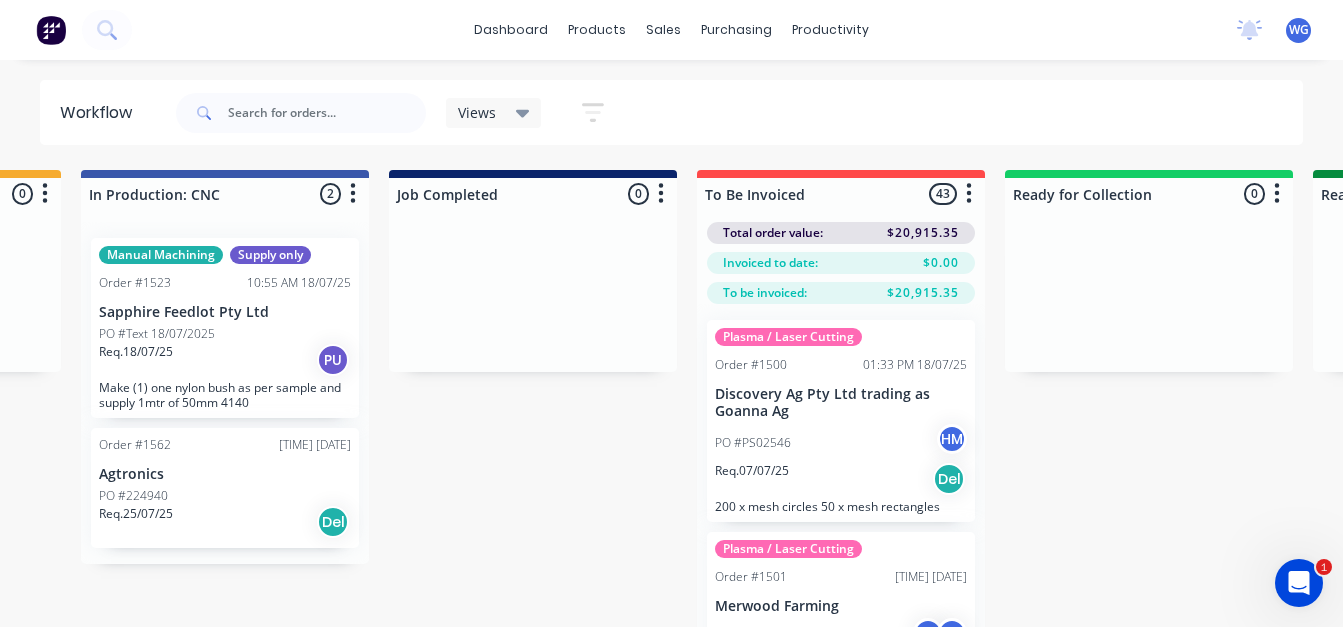 click at bounding box center [51, 30] 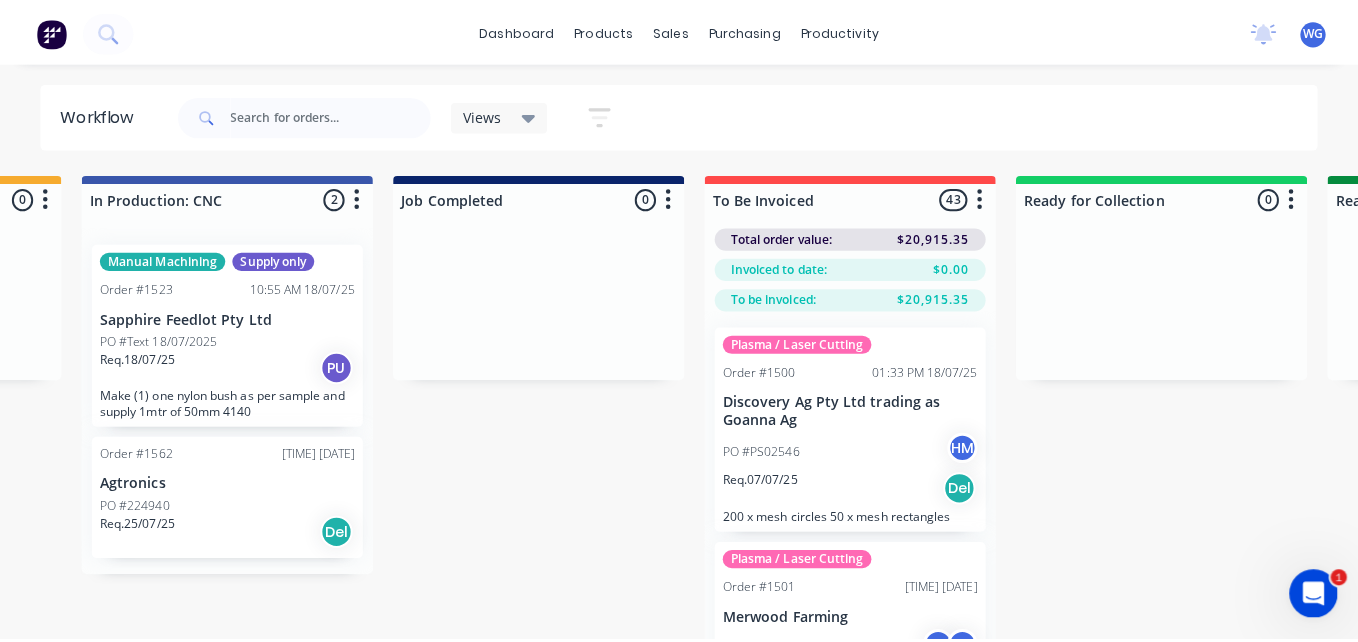 scroll, scrollTop: 0, scrollLeft: 0, axis: both 